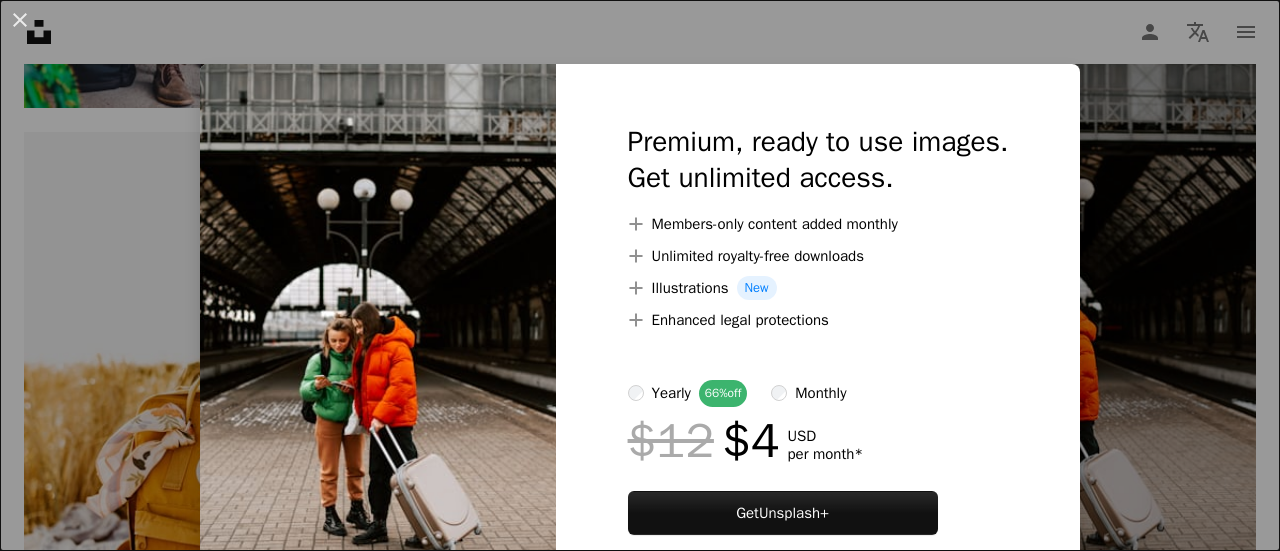 scroll, scrollTop: 0, scrollLeft: 0, axis: both 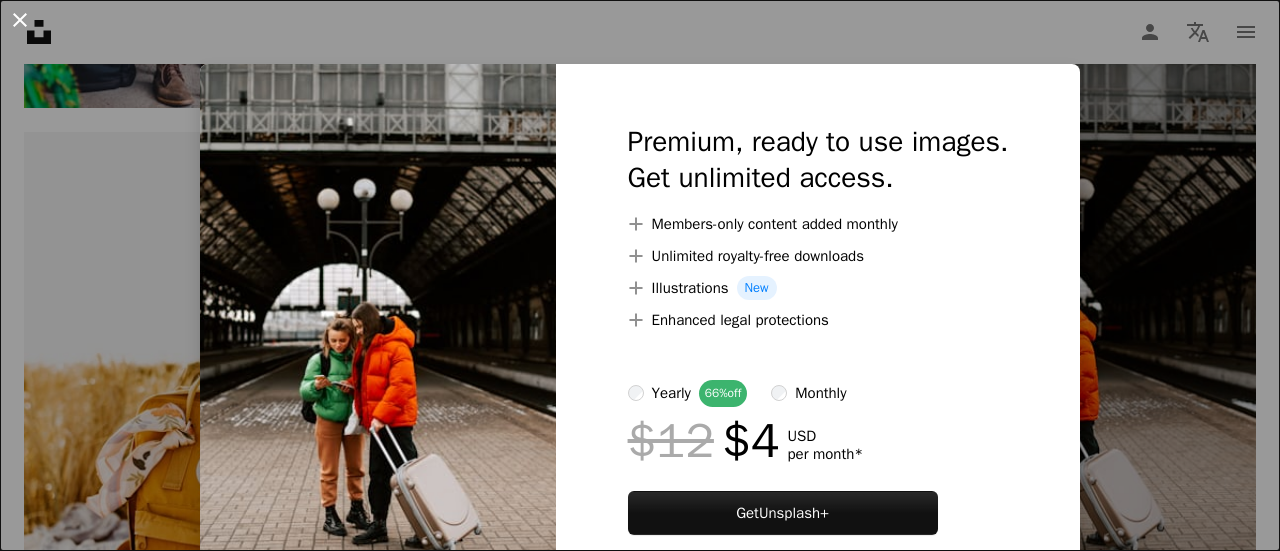 click on "An X shape" at bounding box center (20, 20) 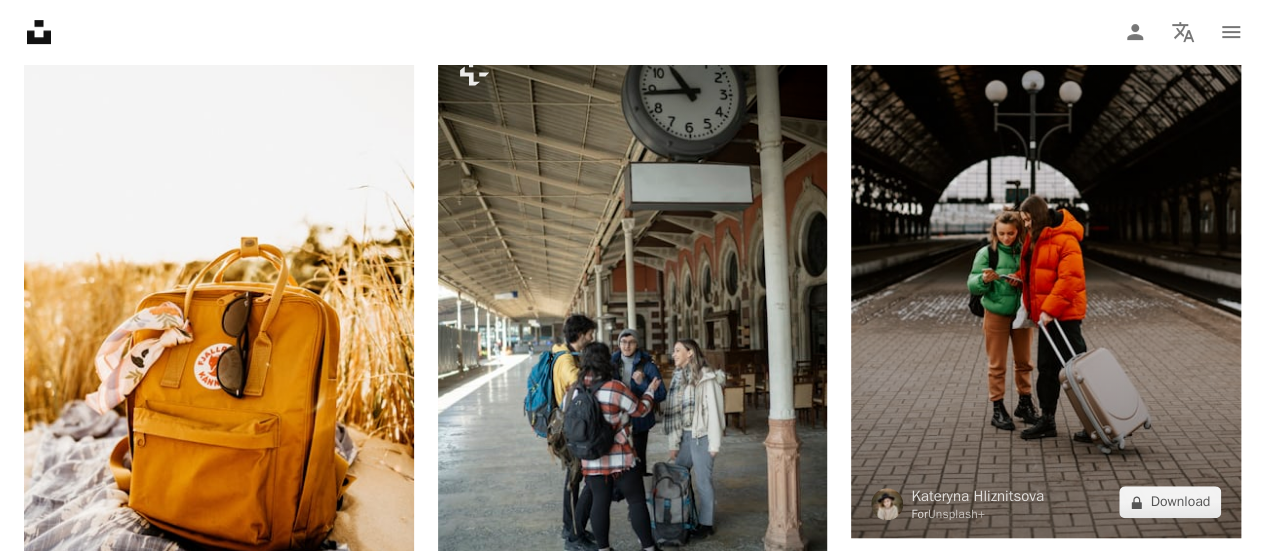 scroll, scrollTop: 23182, scrollLeft: 0, axis: vertical 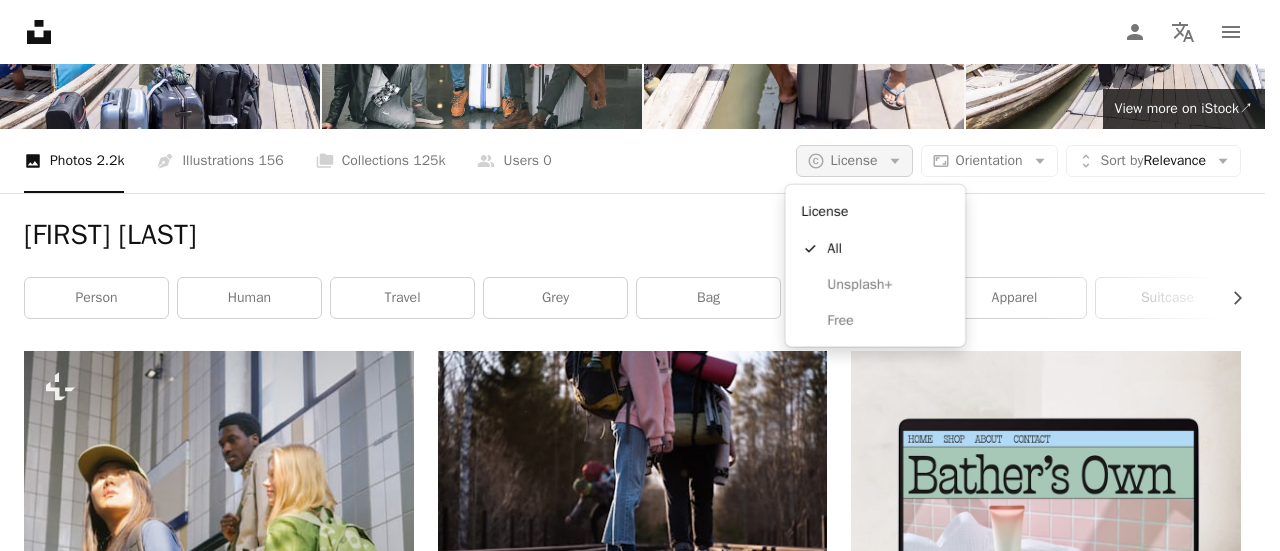 click on "License" at bounding box center [854, 160] 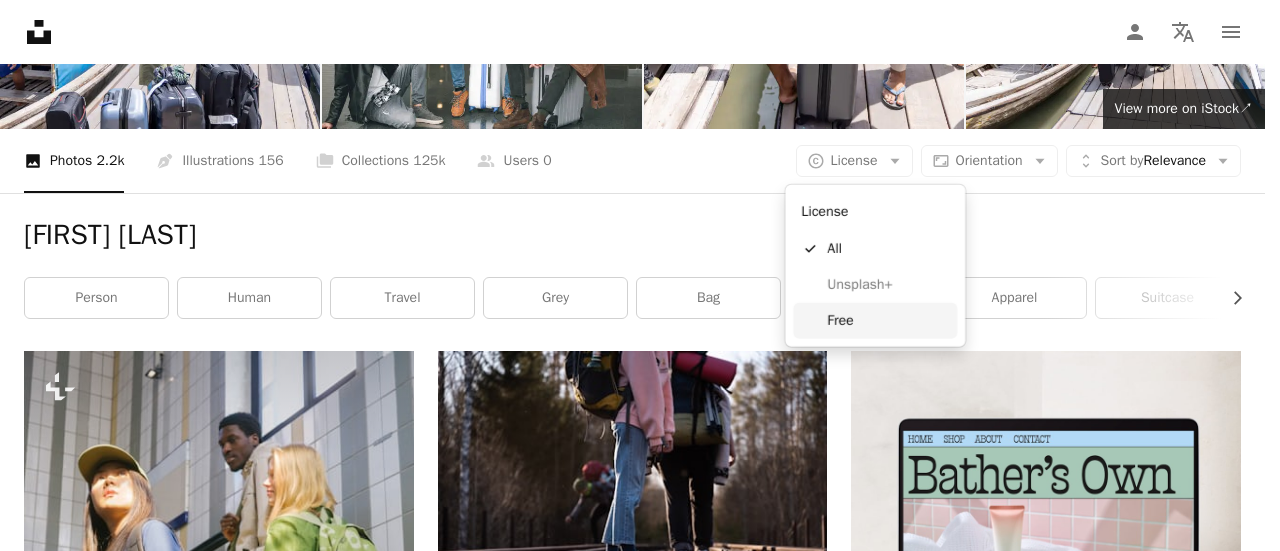 click on "Free" at bounding box center (875, 321) 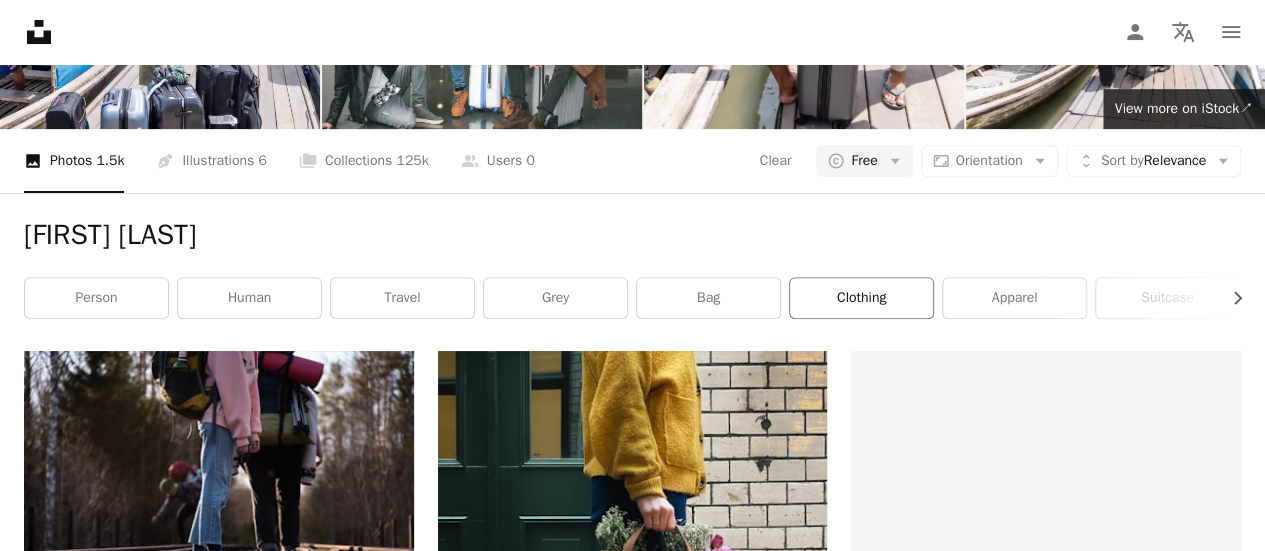 scroll, scrollTop: 0, scrollLeft: 0, axis: both 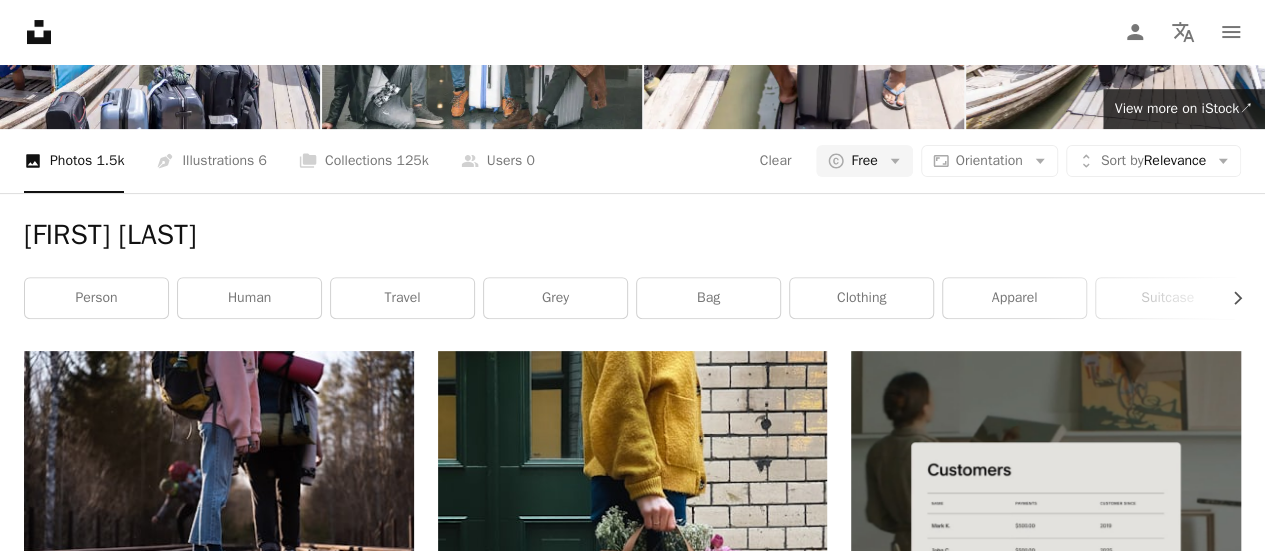 click 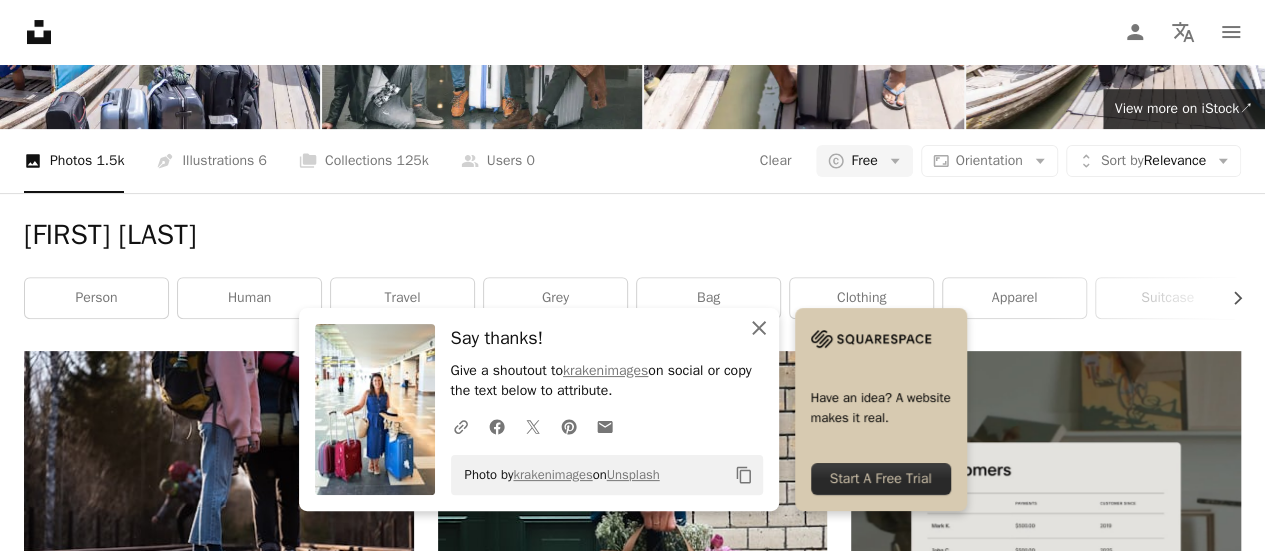 click 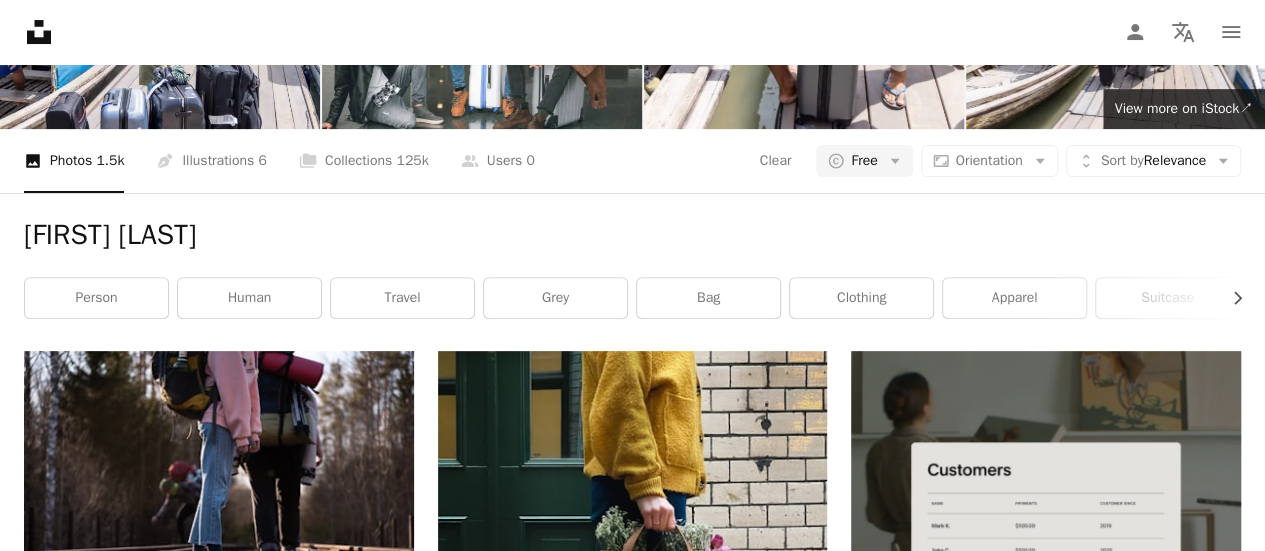 scroll, scrollTop: 12300, scrollLeft: 0, axis: vertical 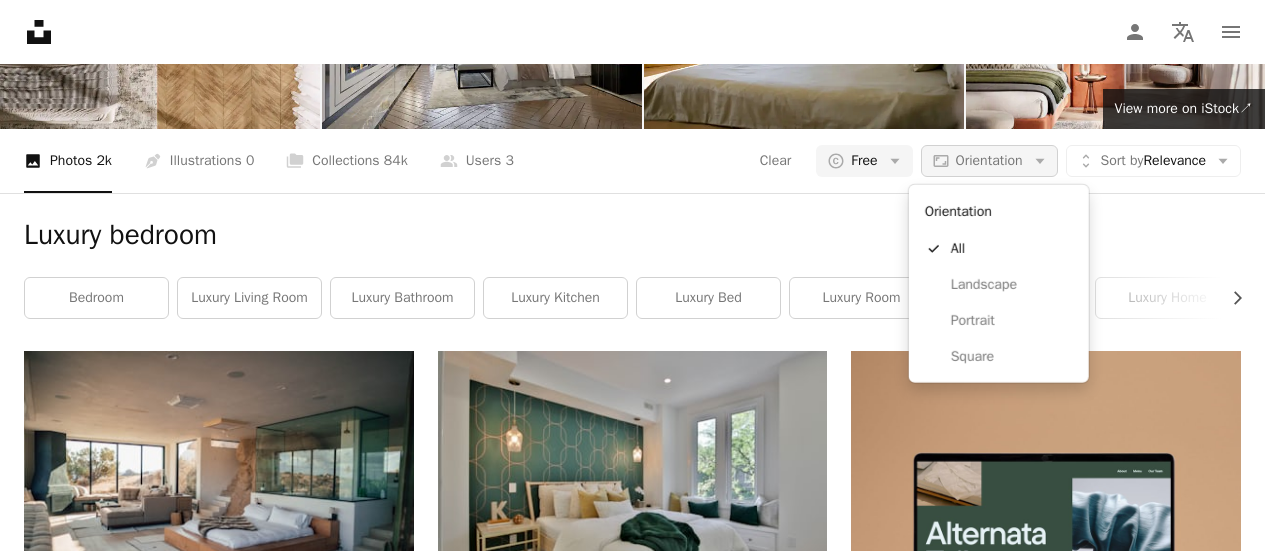 click on "Arrow down" 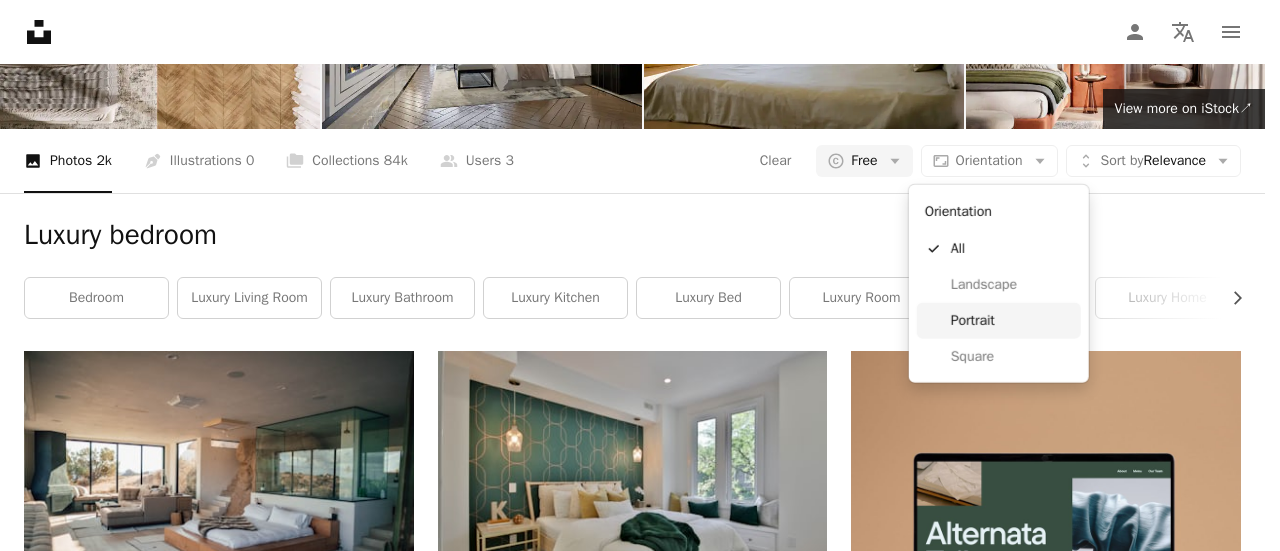 click on "Portrait" at bounding box center (1012, 321) 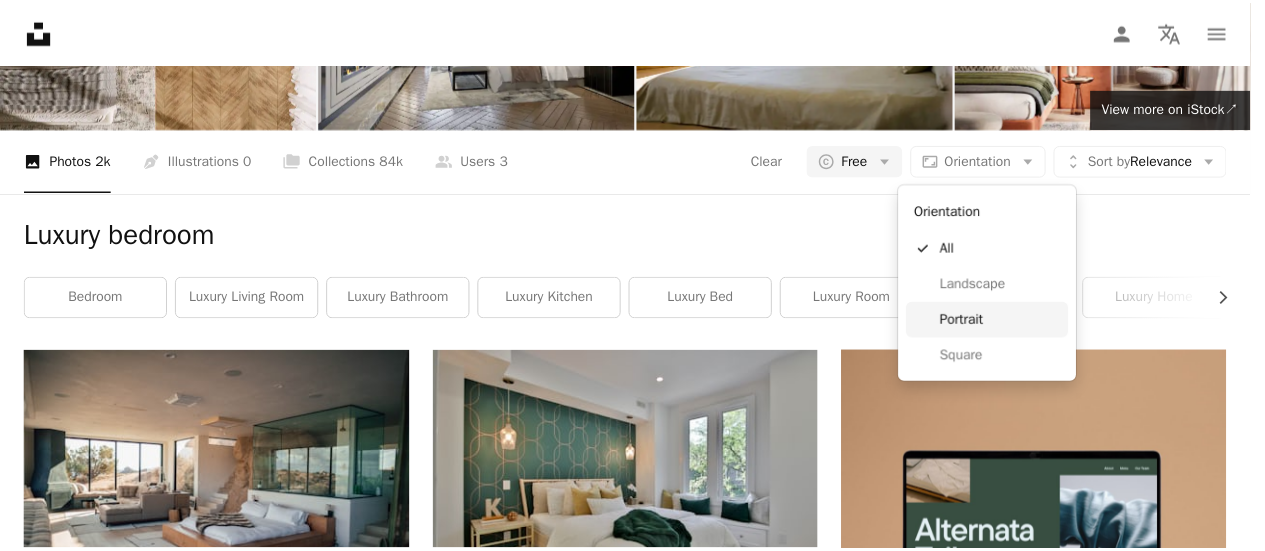scroll, scrollTop: 0, scrollLeft: 0, axis: both 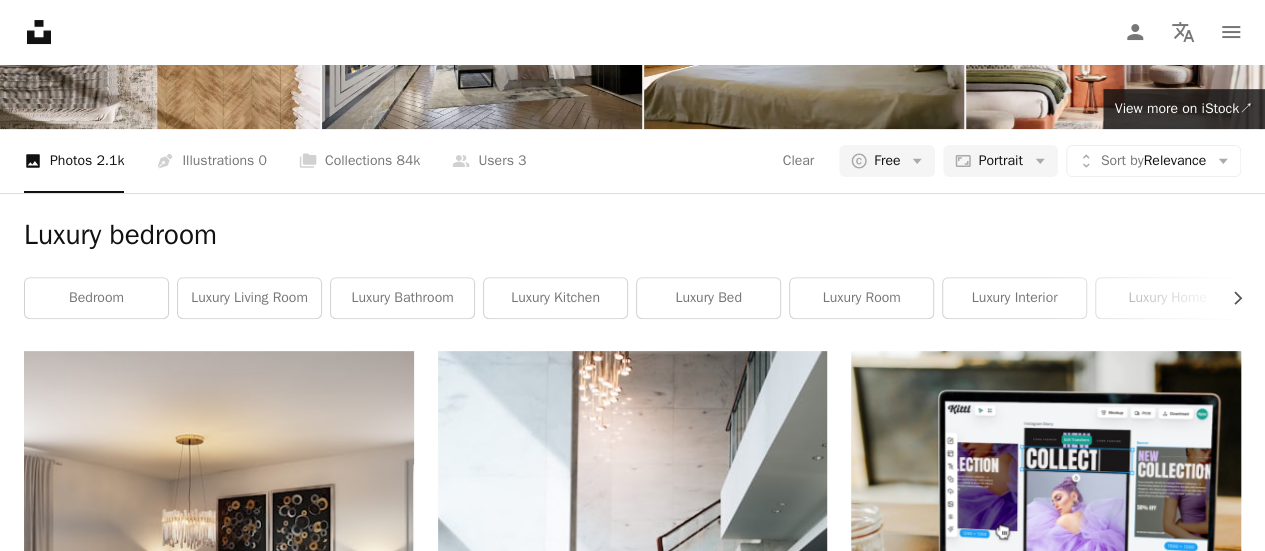 click on "Load more" at bounding box center [632, 5068] 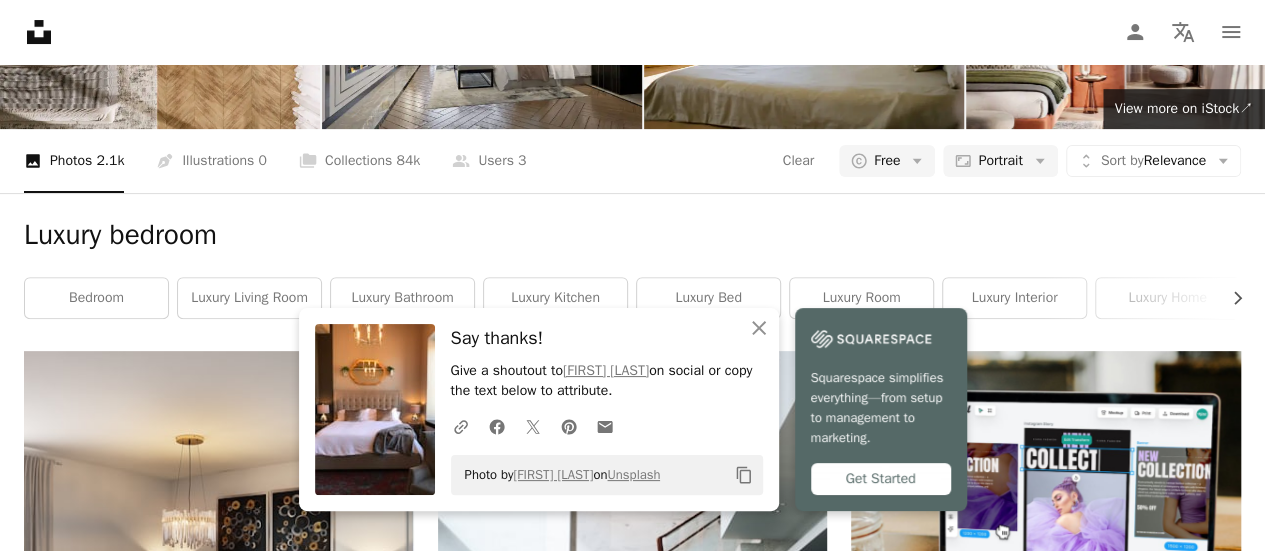 scroll, scrollTop: 9600, scrollLeft: 0, axis: vertical 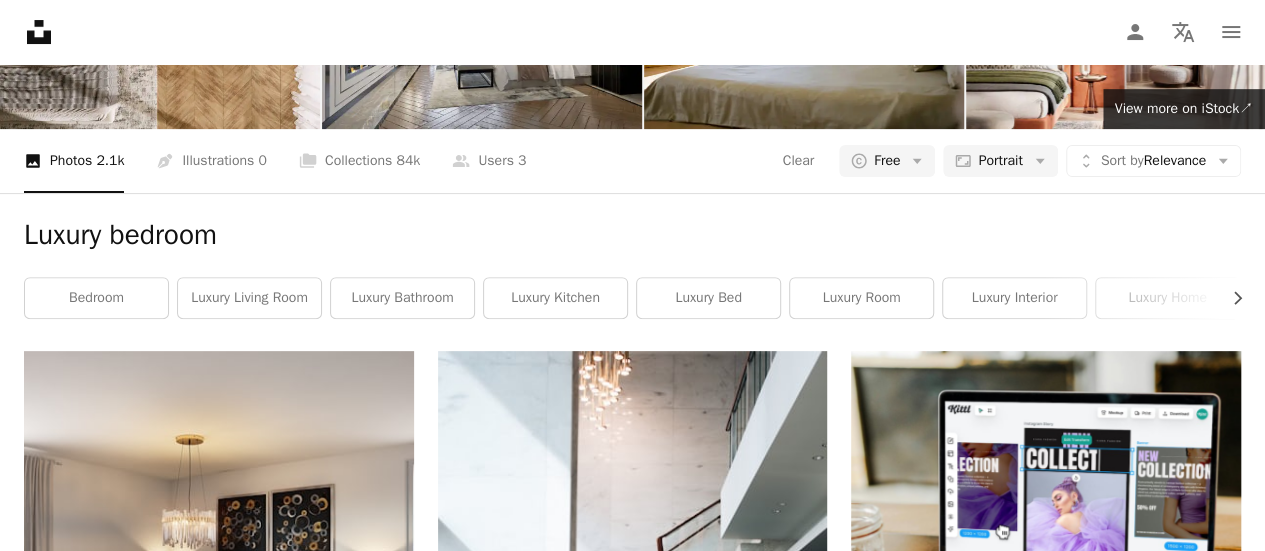 drag, startPoint x: 184, startPoint y: 89, endPoint x: 55, endPoint y: 87, distance: 129.0155 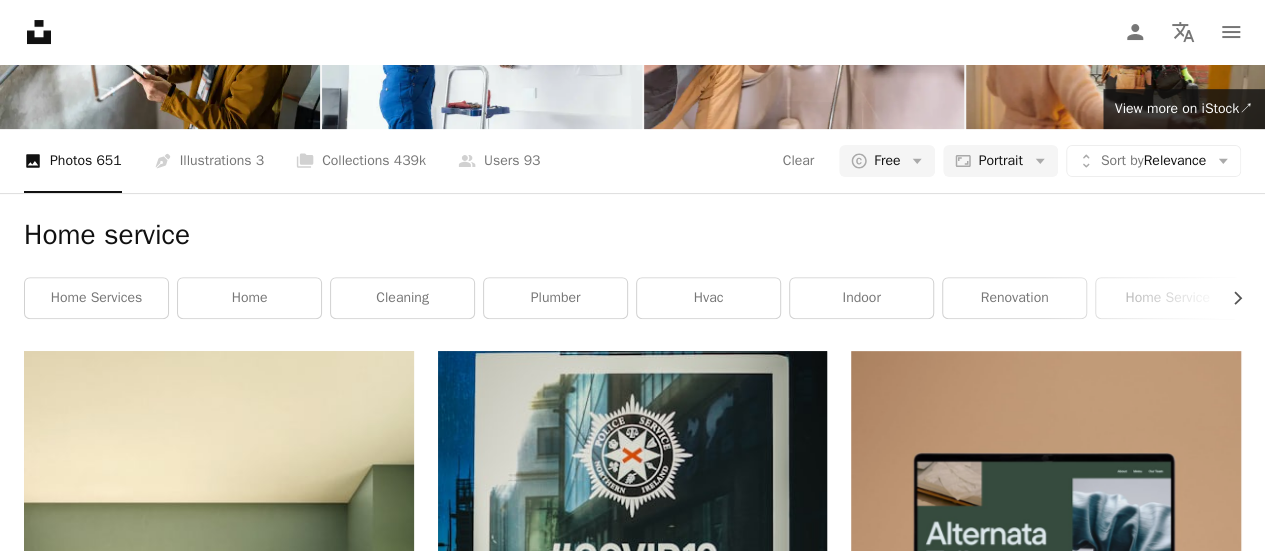 scroll, scrollTop: 200, scrollLeft: 0, axis: vertical 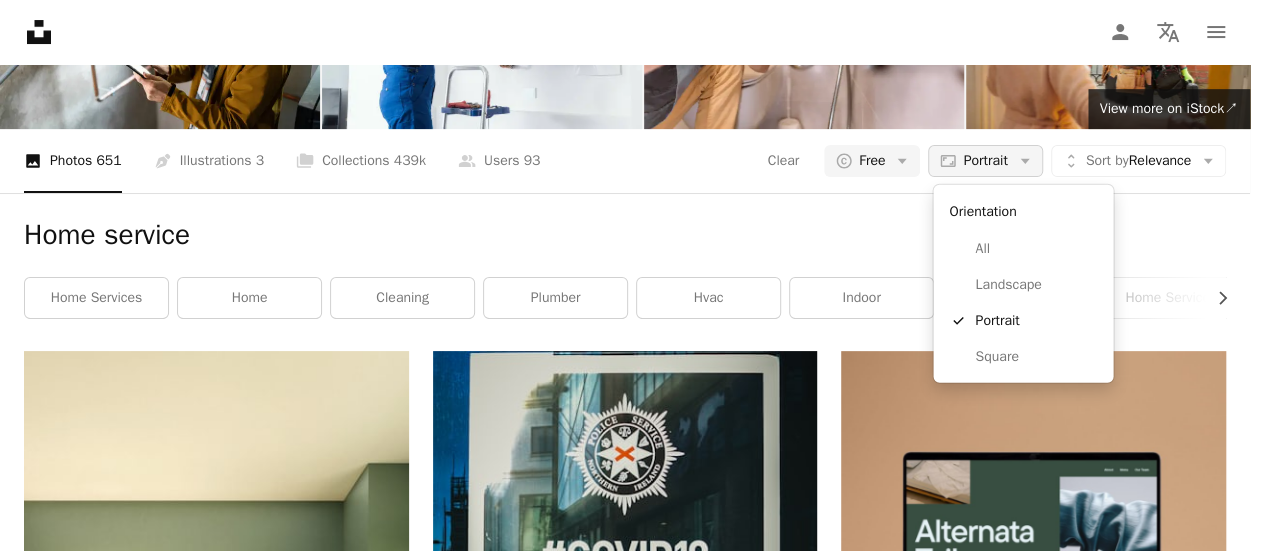 click on "Portrait" at bounding box center (985, 161) 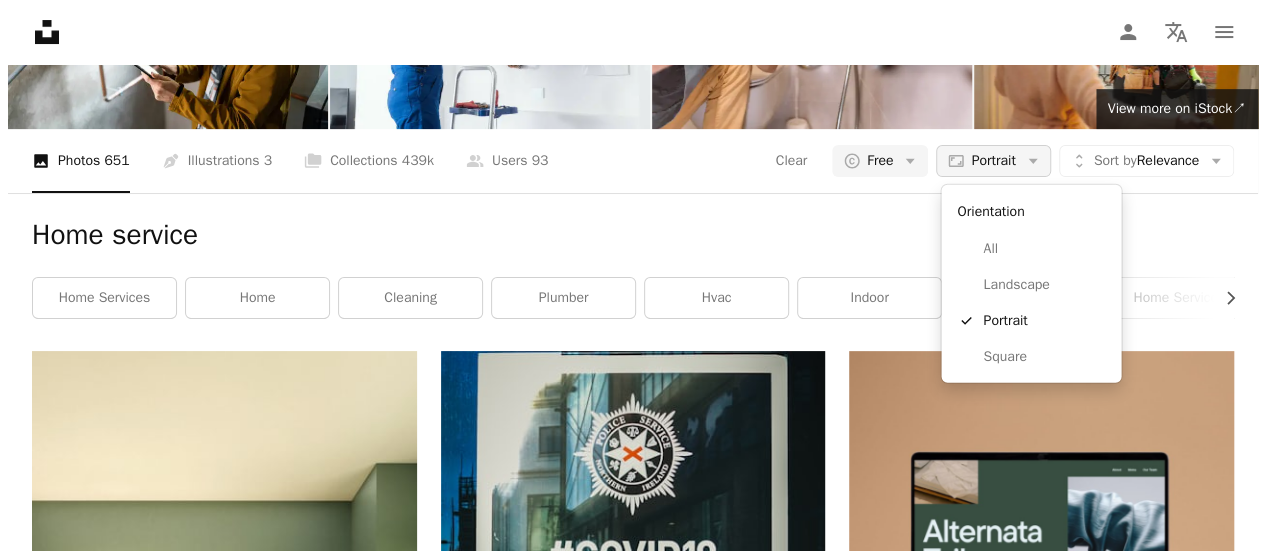 scroll, scrollTop: 0, scrollLeft: 0, axis: both 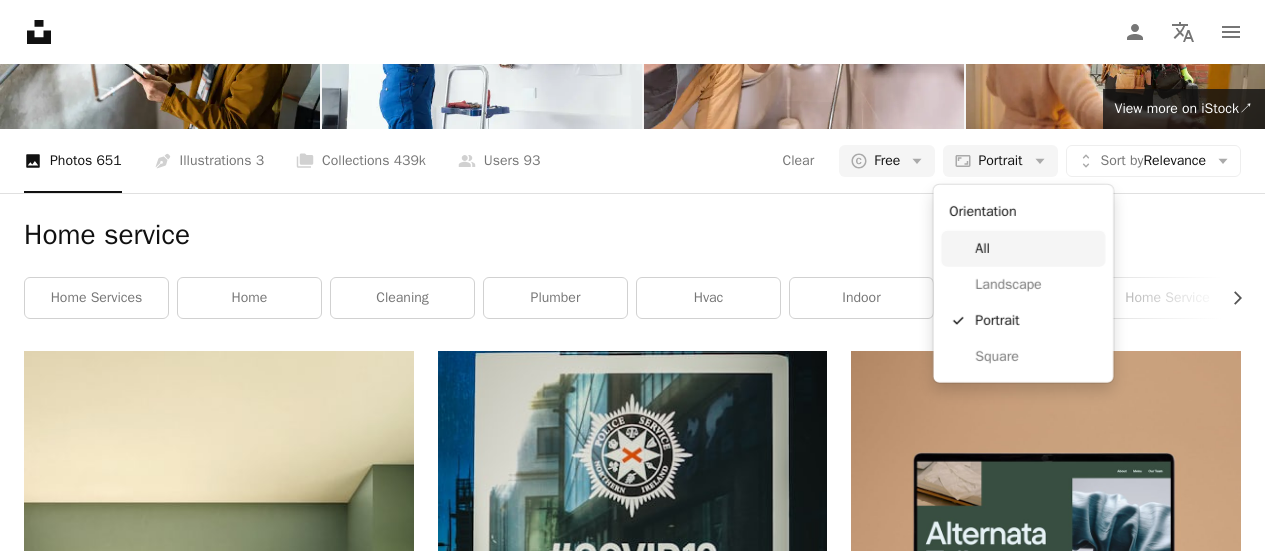 click on "All" at bounding box center [1036, 249] 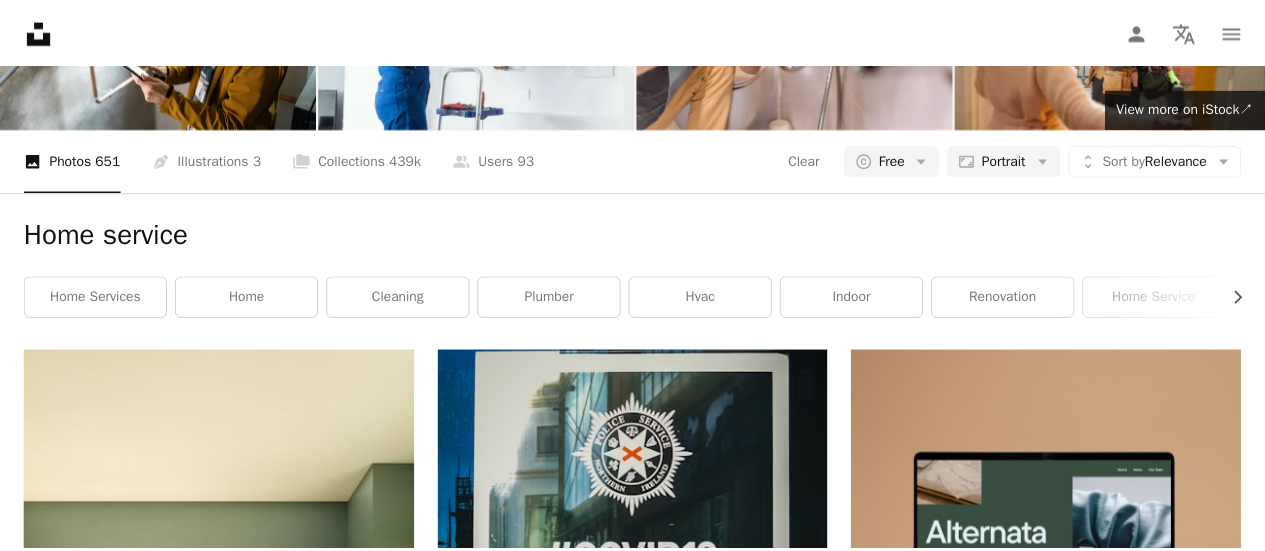 scroll, scrollTop: 0, scrollLeft: 0, axis: both 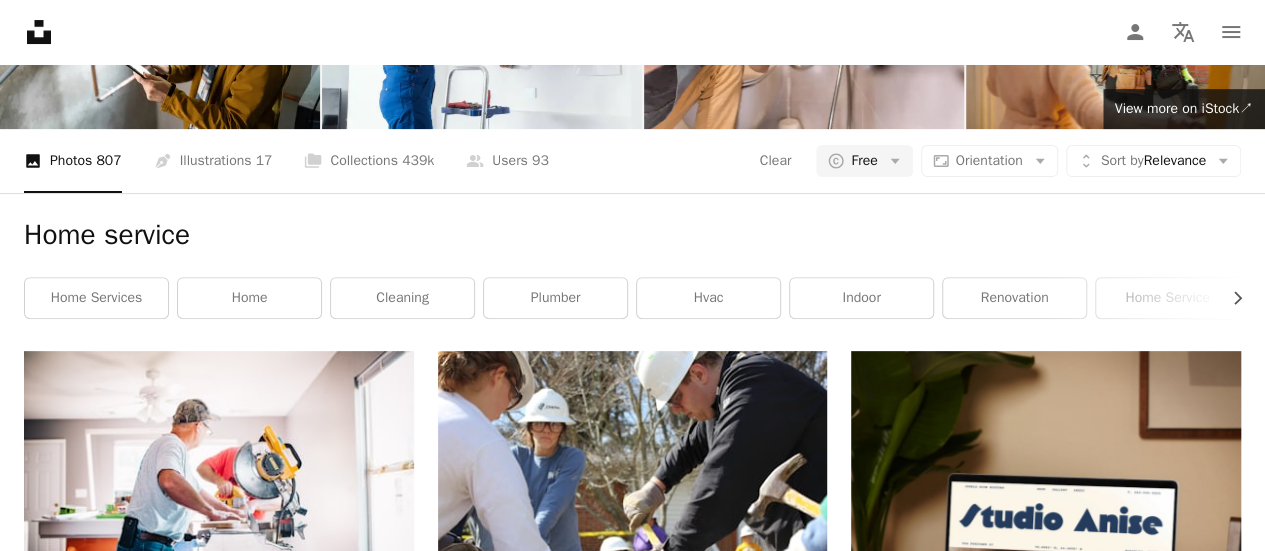 drag, startPoint x: 91, startPoint y: 79, endPoint x: 56, endPoint y: 78, distance: 35.014282 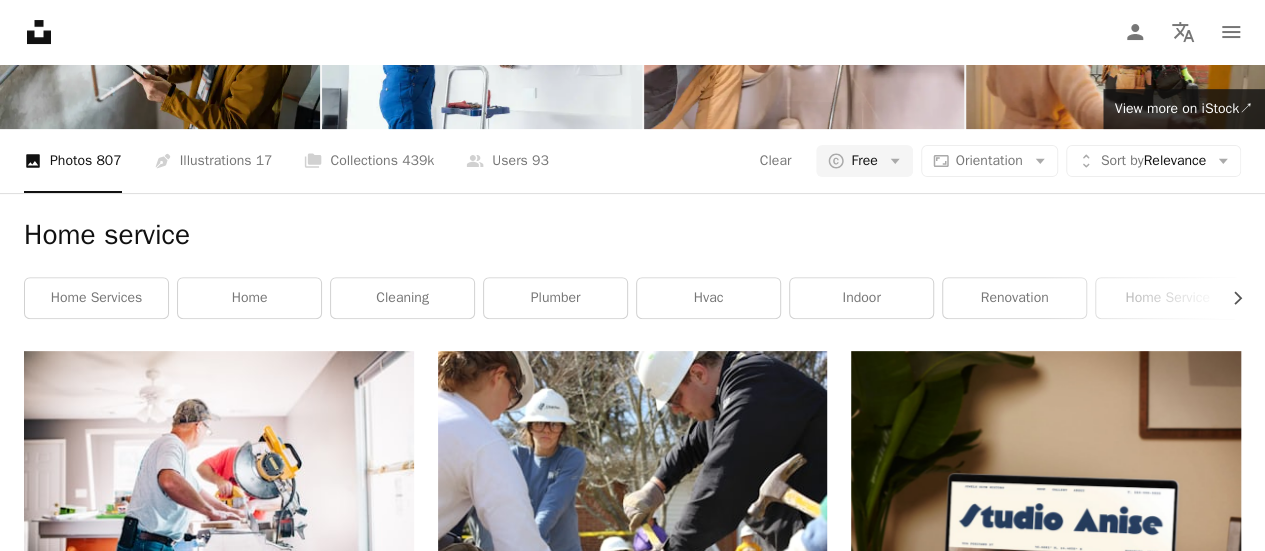 type on "********" 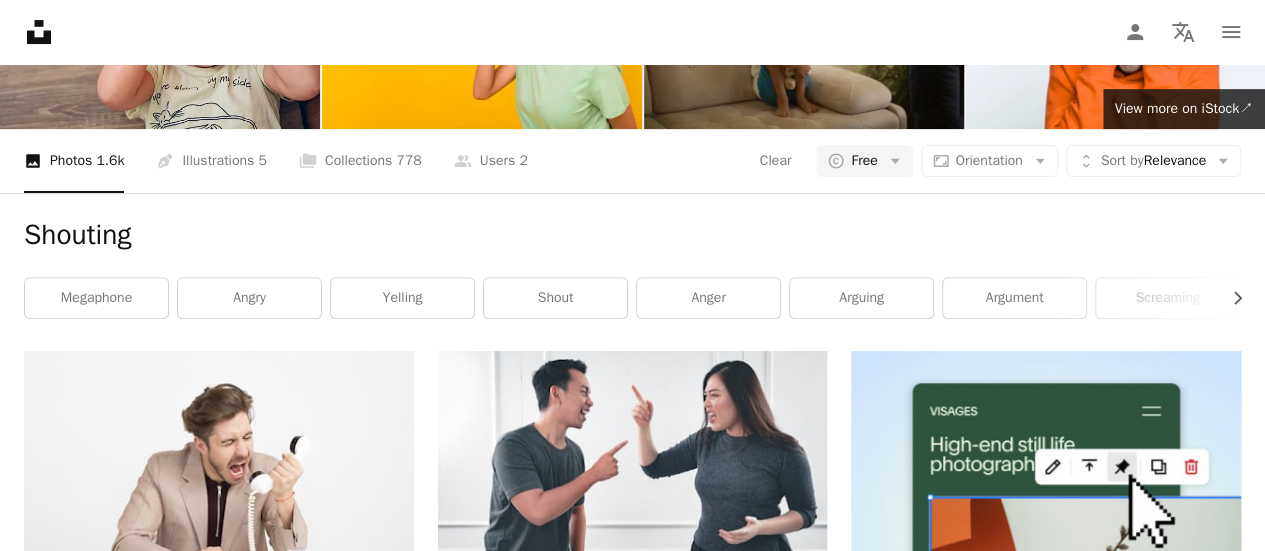scroll, scrollTop: 3500, scrollLeft: 0, axis: vertical 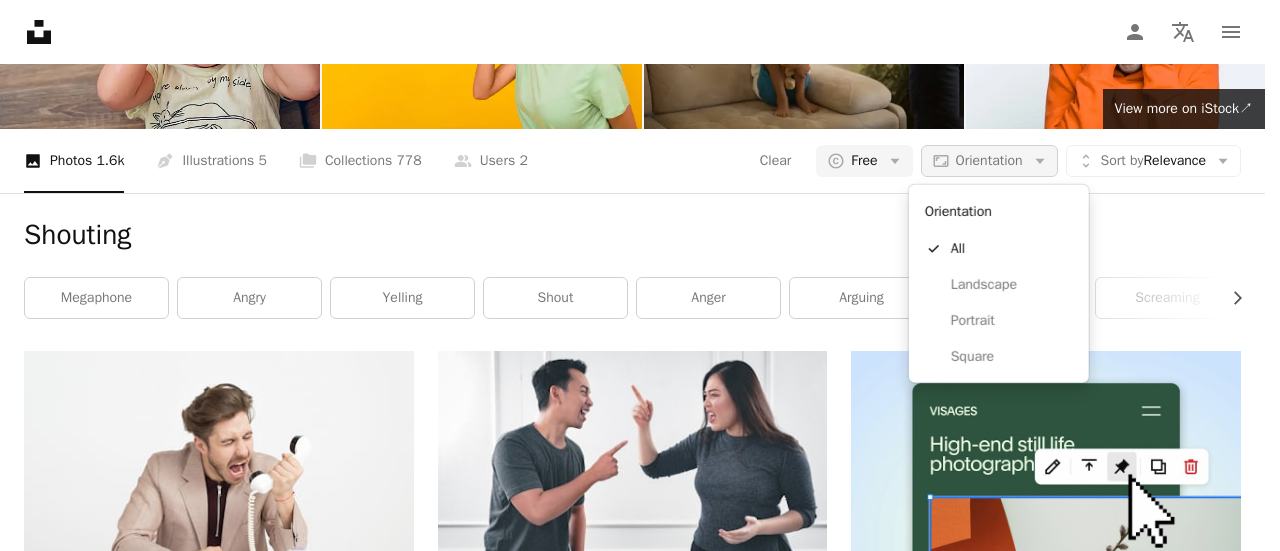 click on "Orientation" at bounding box center (989, 160) 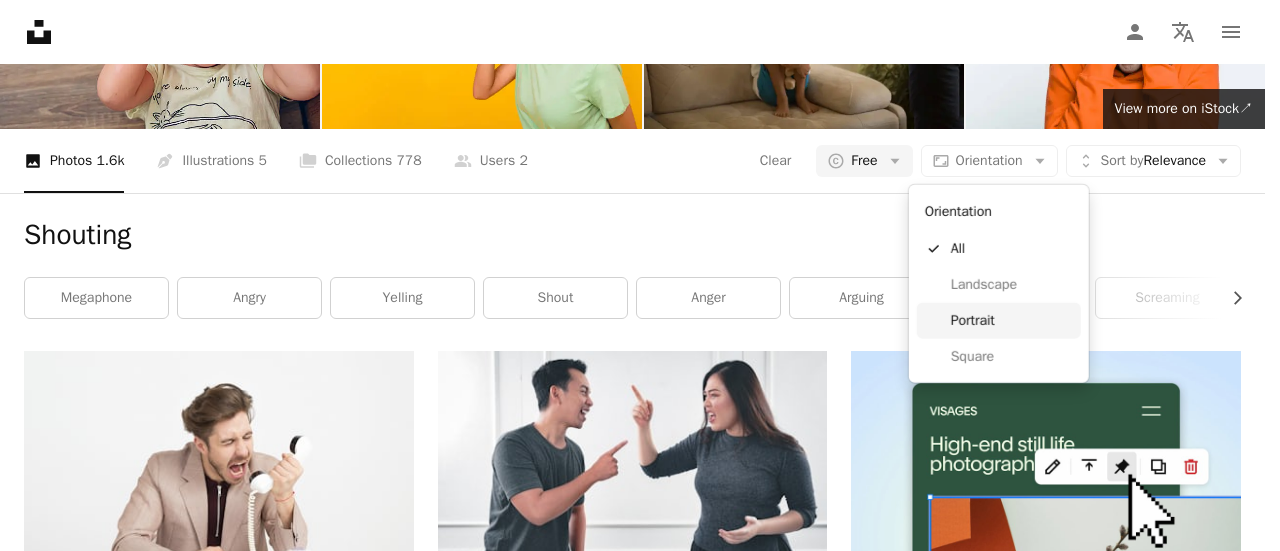 click on "Portrait" at bounding box center [1012, 321] 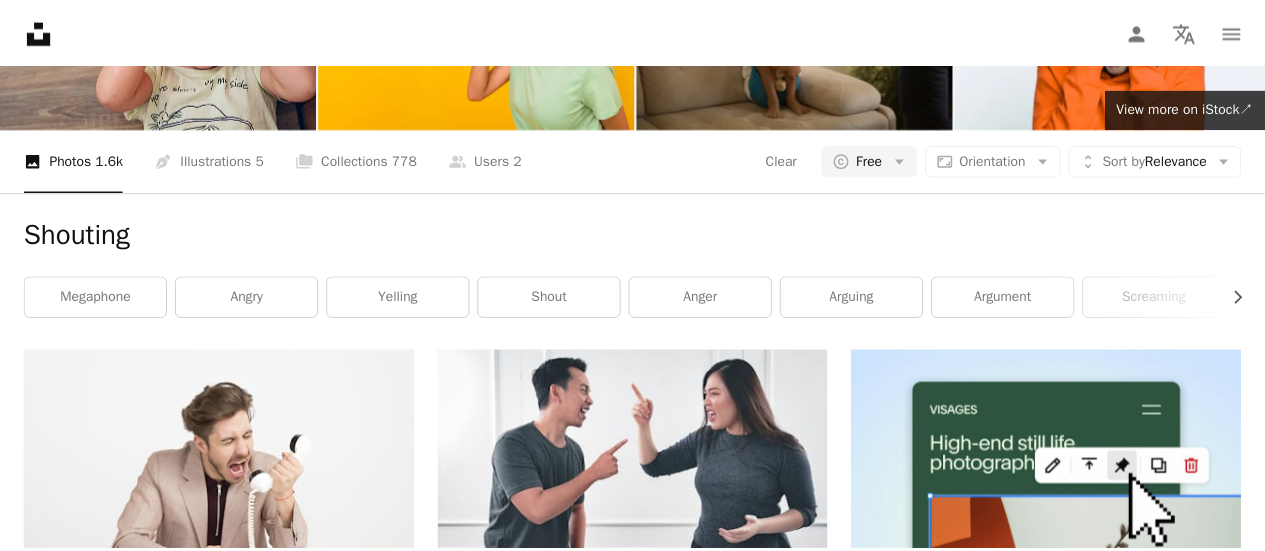 scroll, scrollTop: 0, scrollLeft: 0, axis: both 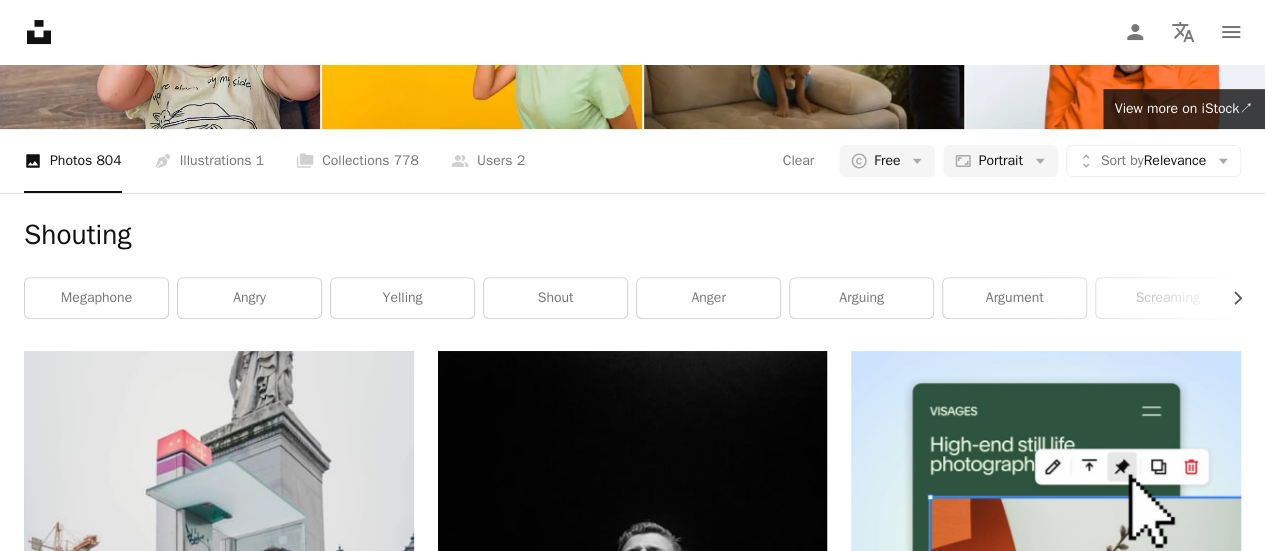 drag, startPoint x: 144, startPoint y: 89, endPoint x: 145, endPoint y: 71, distance: 18.027756 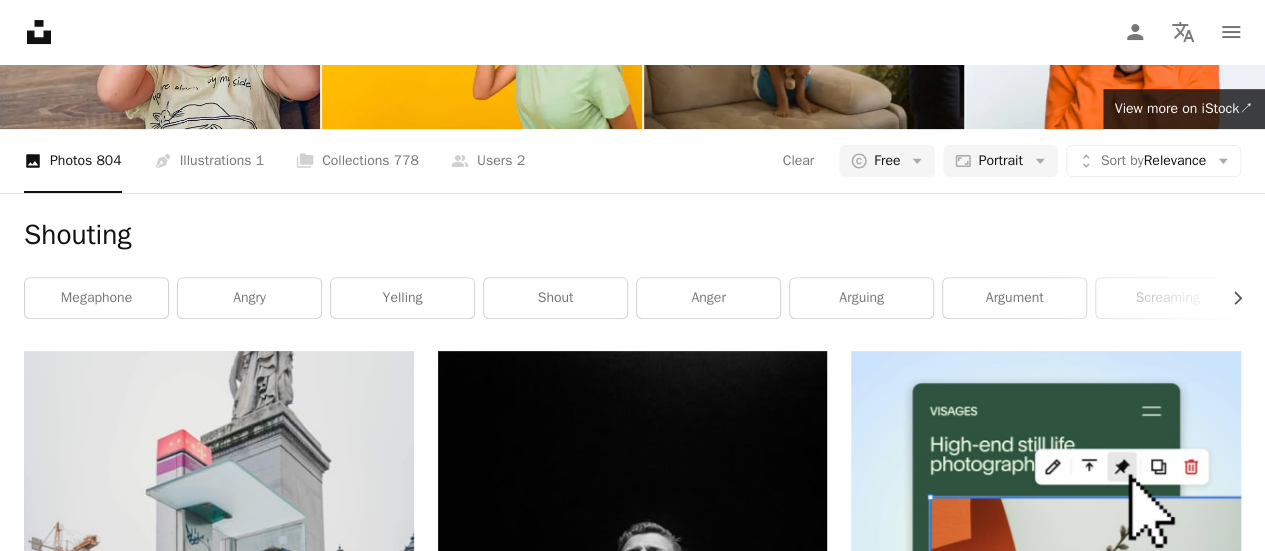 type on "*********" 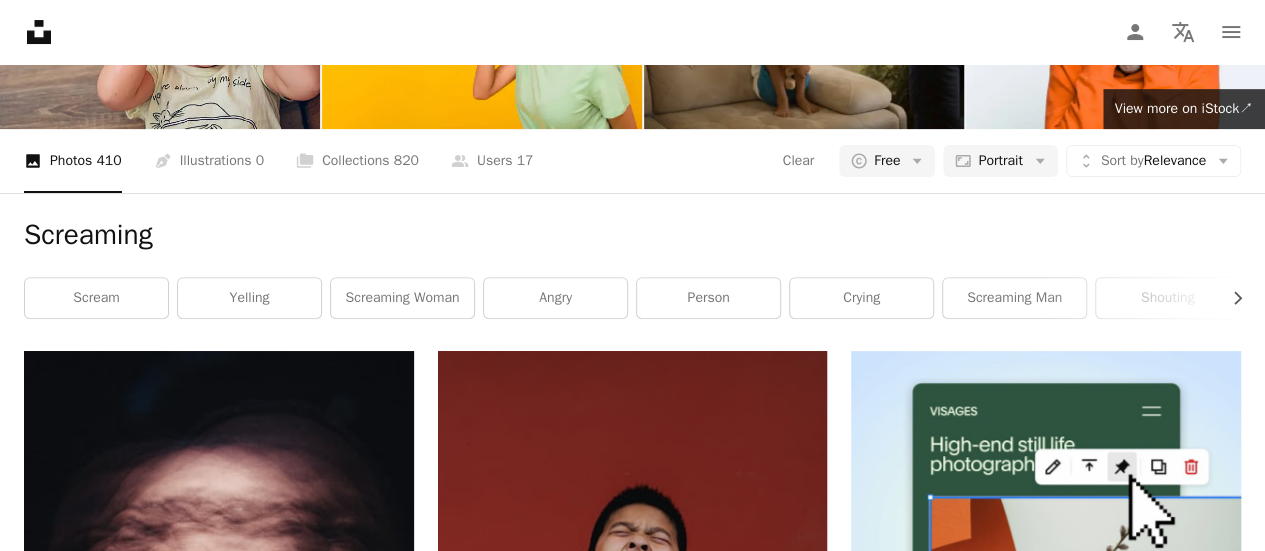 scroll, scrollTop: 4900, scrollLeft: 0, axis: vertical 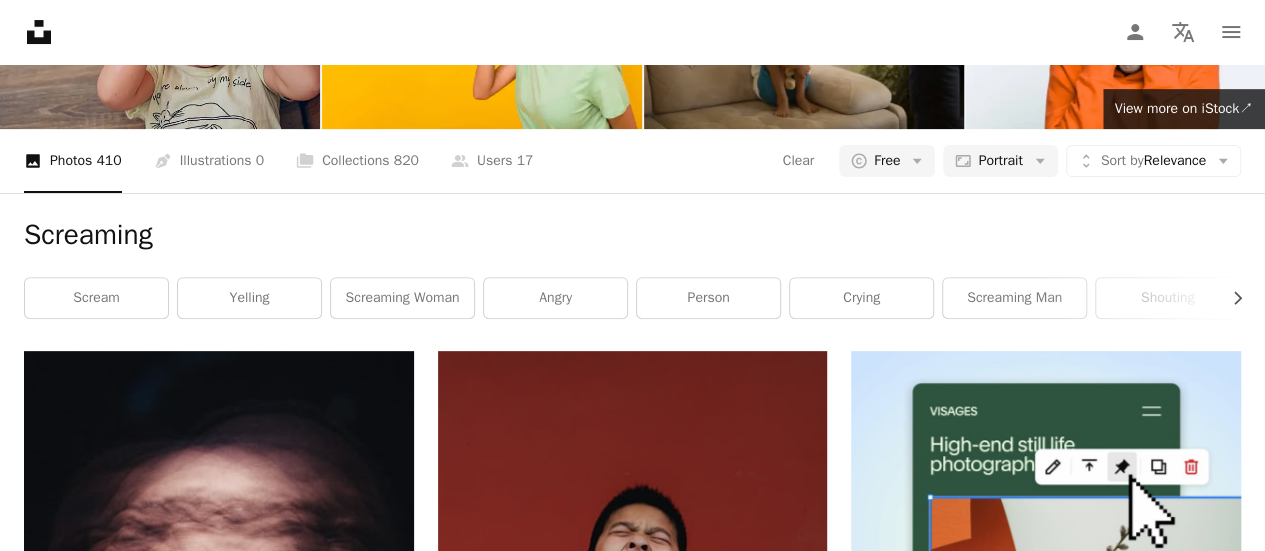 drag, startPoint x: 165, startPoint y: 77, endPoint x: 51, endPoint y: 257, distance: 213.06337 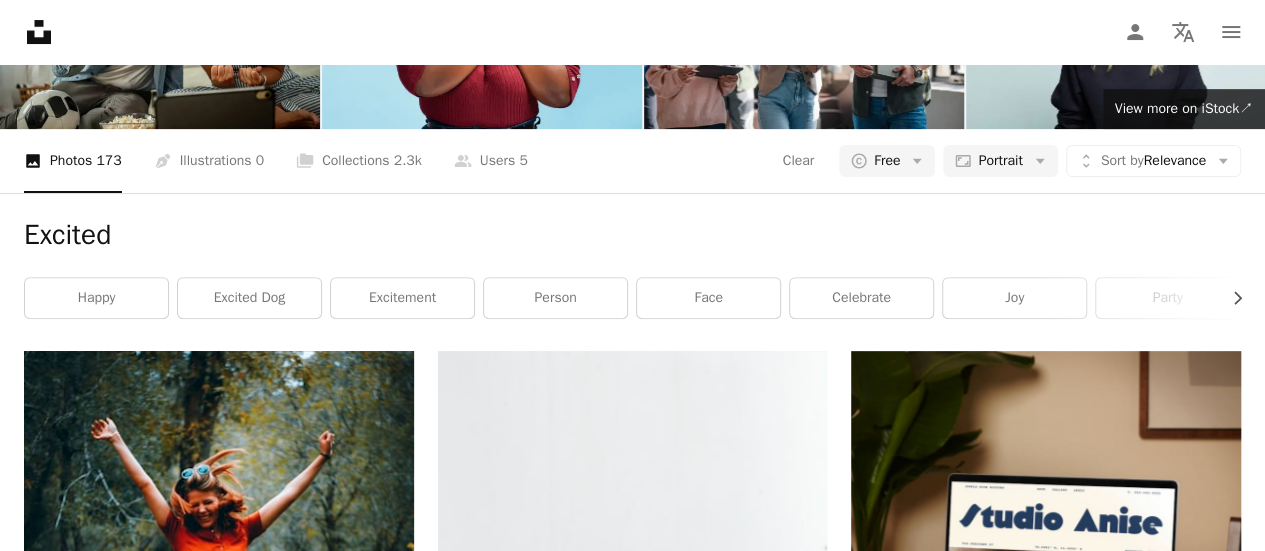 scroll, scrollTop: 2500, scrollLeft: 0, axis: vertical 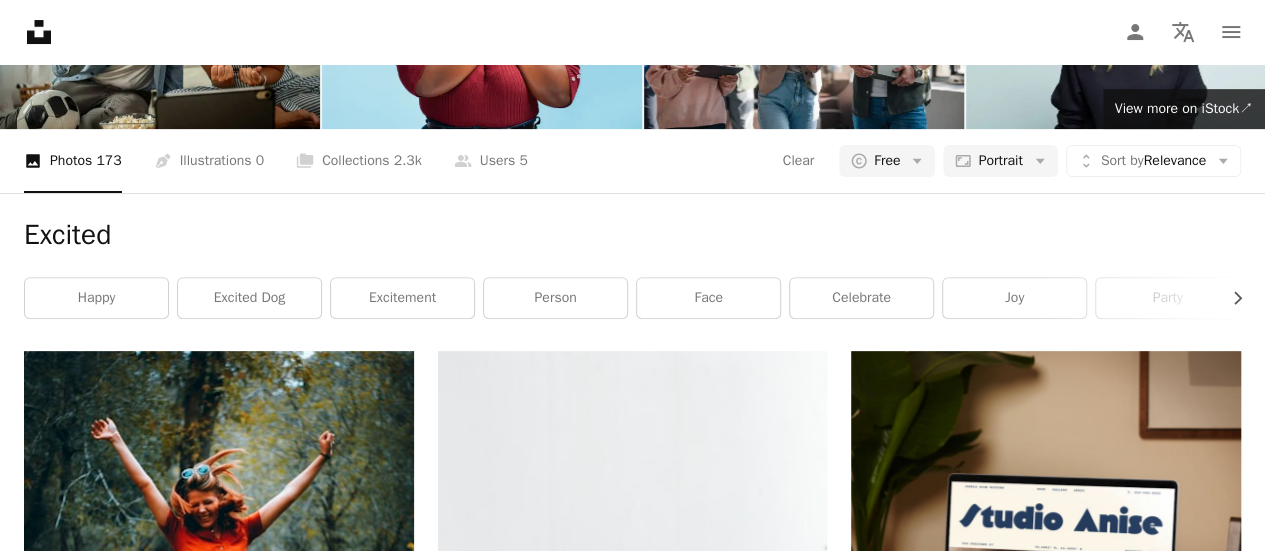 click 